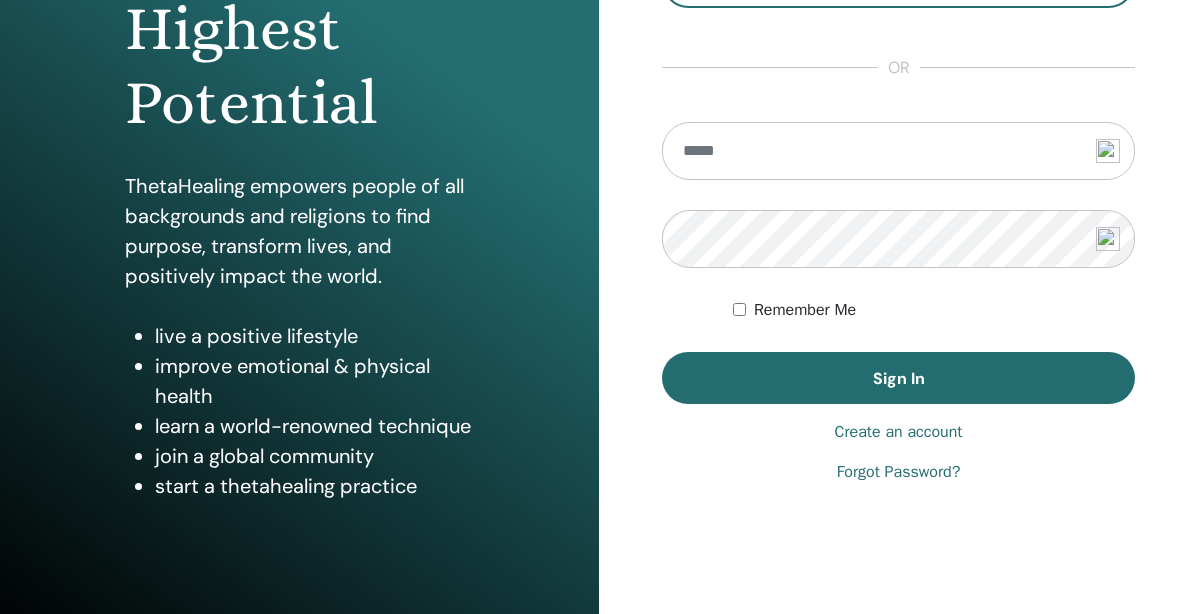scroll, scrollTop: 346, scrollLeft: 0, axis: vertical 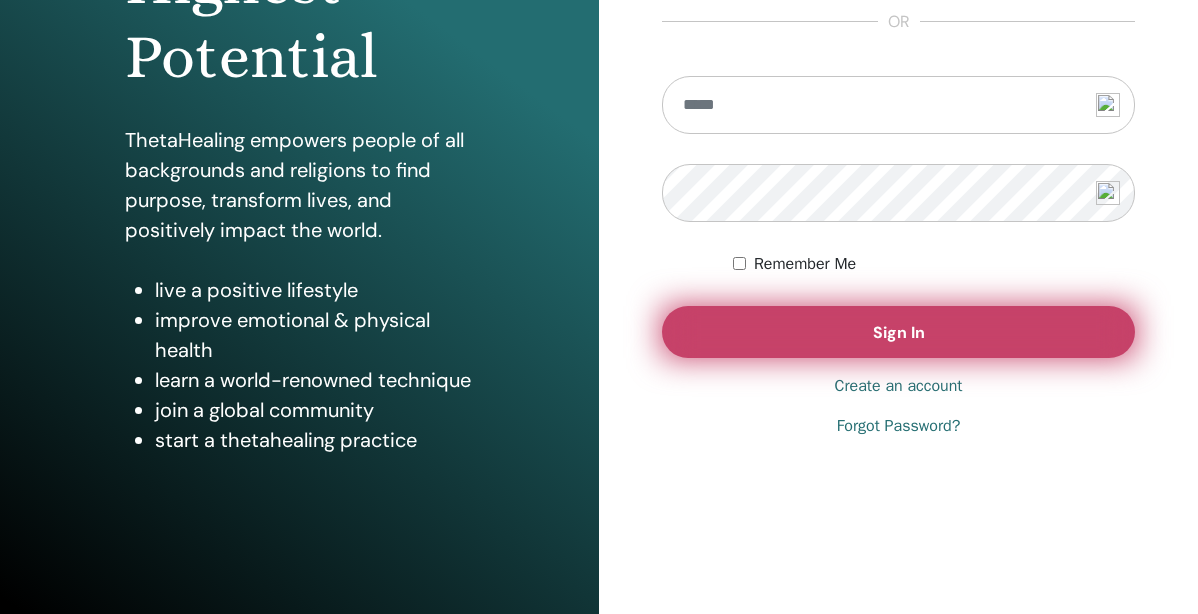 type on "**********" 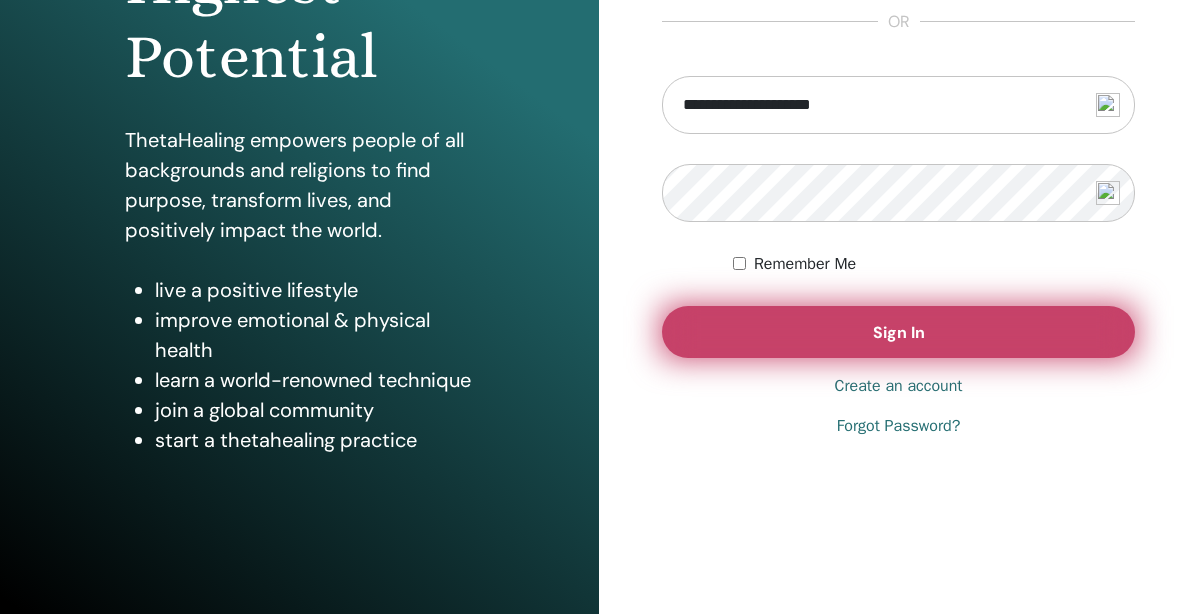 click on "Sign In" at bounding box center [899, 332] 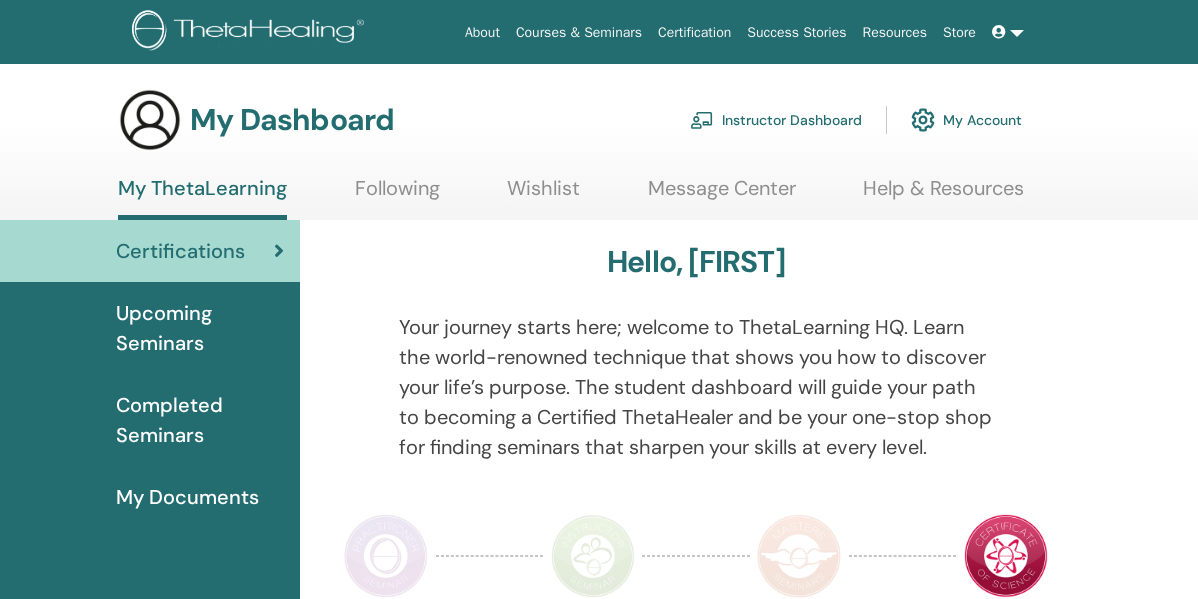 scroll, scrollTop: 0, scrollLeft: 0, axis: both 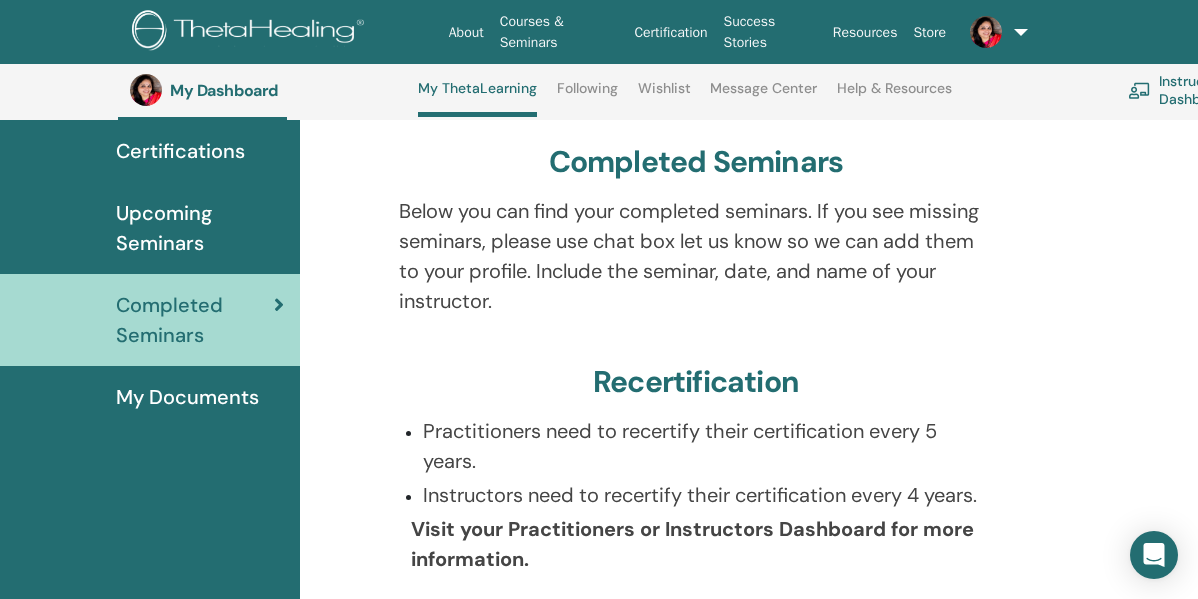 click on "My Documents" at bounding box center [187, 397] 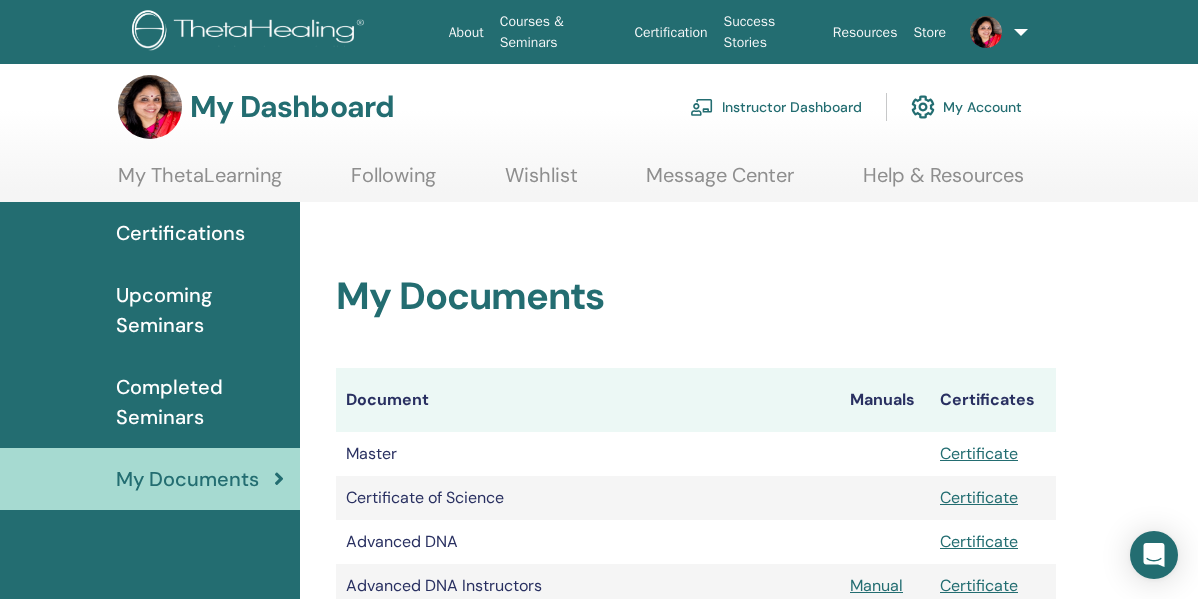 scroll, scrollTop: 0, scrollLeft: 0, axis: both 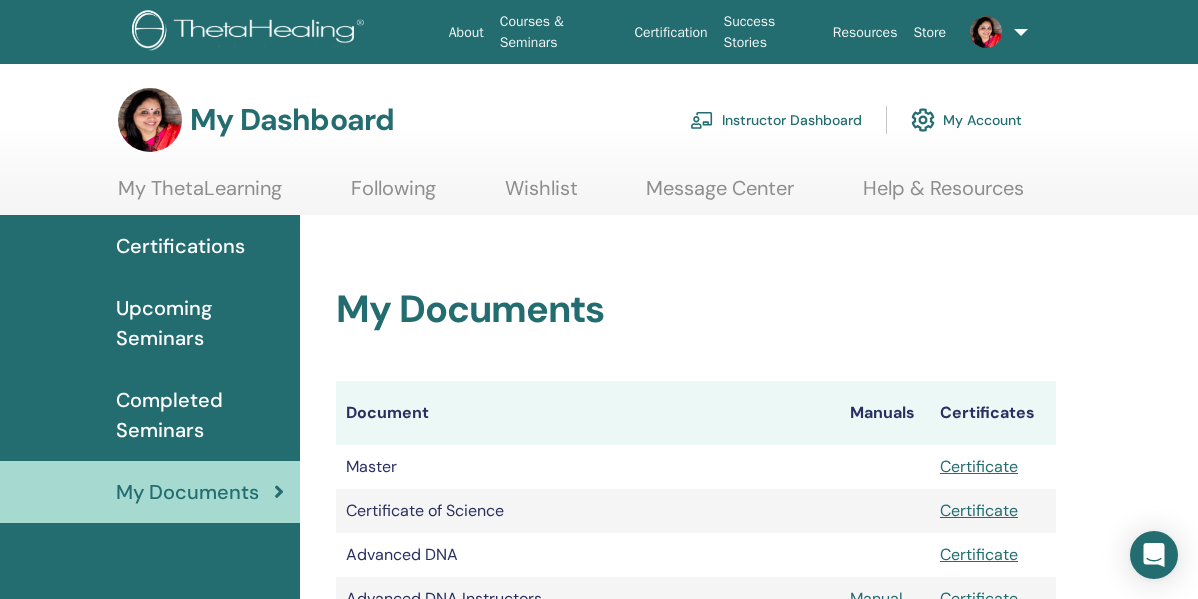 click on "Completed Seminars" at bounding box center [200, 415] 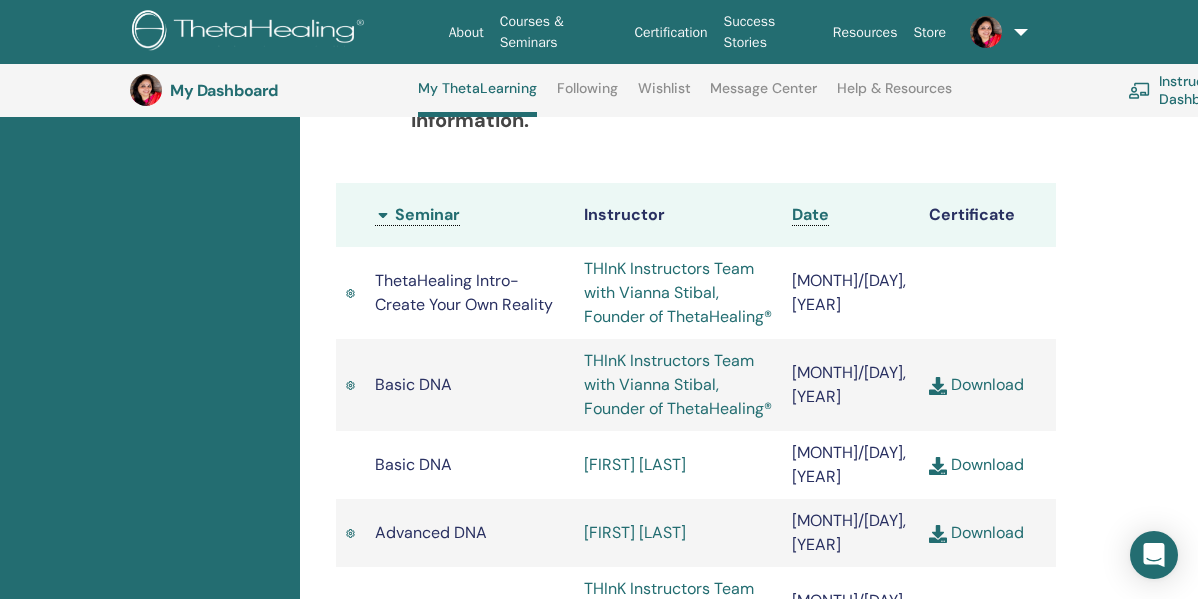 scroll, scrollTop: 653, scrollLeft: 0, axis: vertical 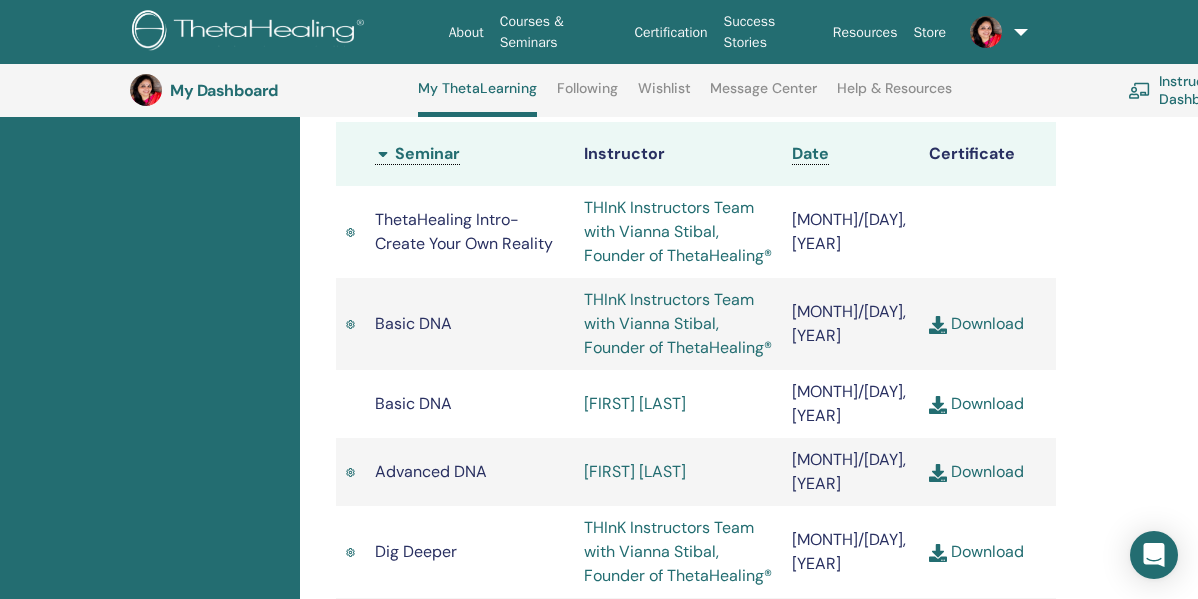 click on "Following" at bounding box center (587, 96) 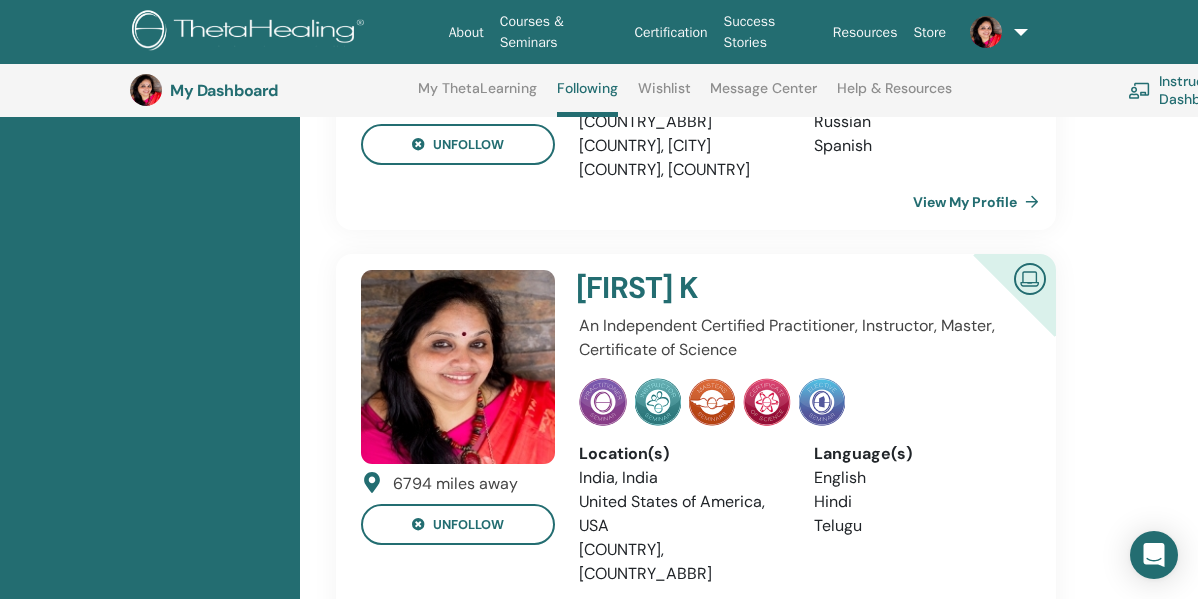 scroll, scrollTop: 153, scrollLeft: 0, axis: vertical 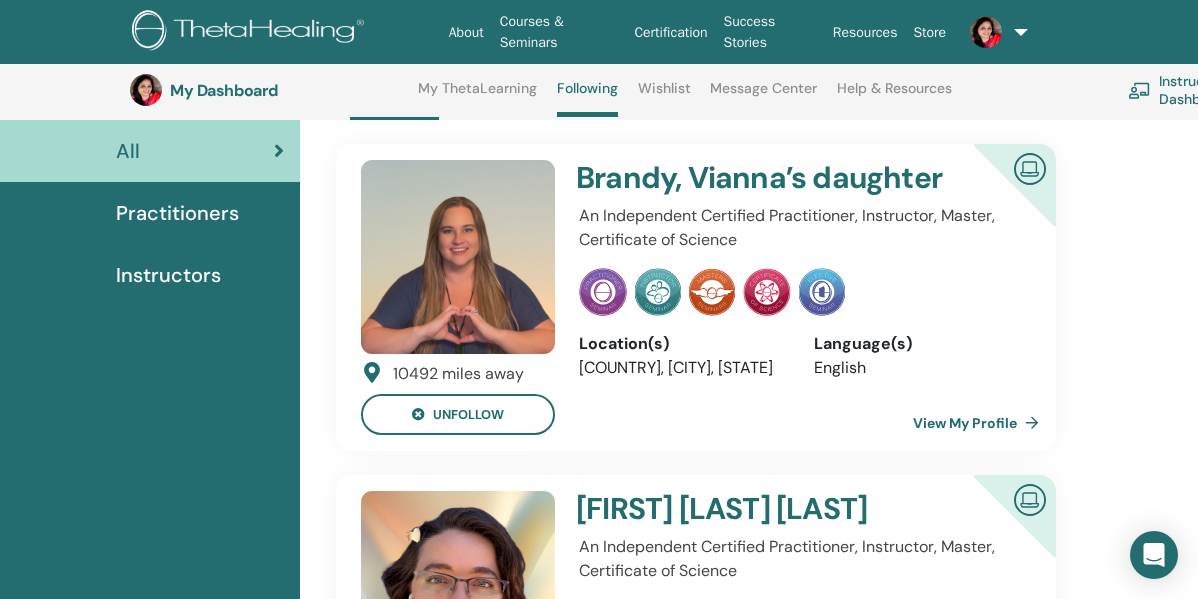 click on "My ThetaLearning" at bounding box center (477, 96) 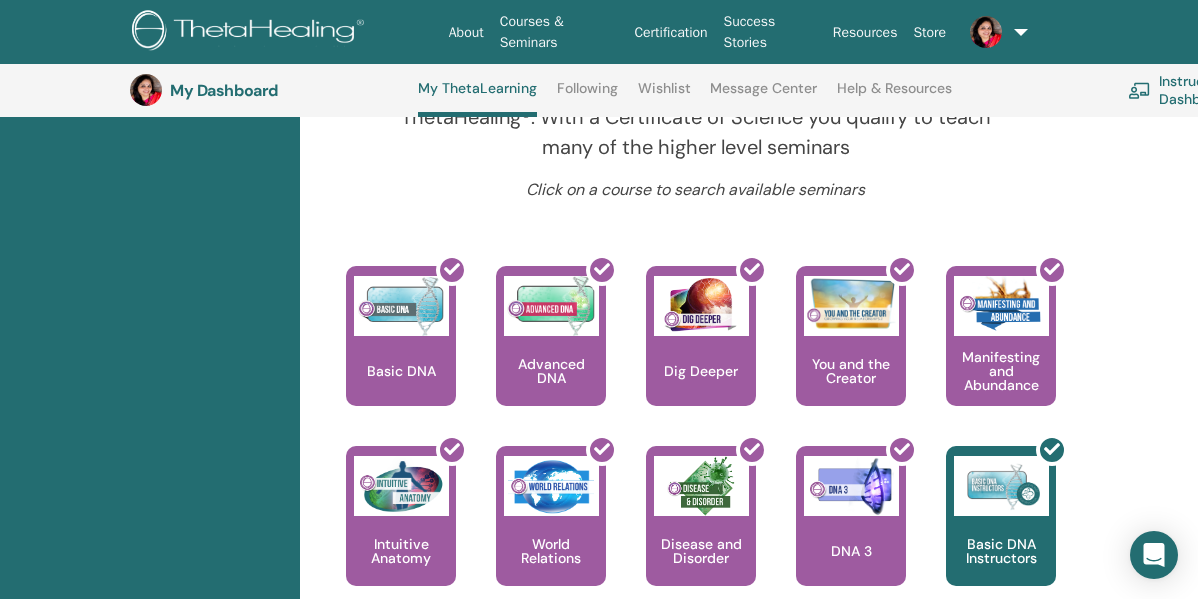scroll, scrollTop: 0, scrollLeft: 0, axis: both 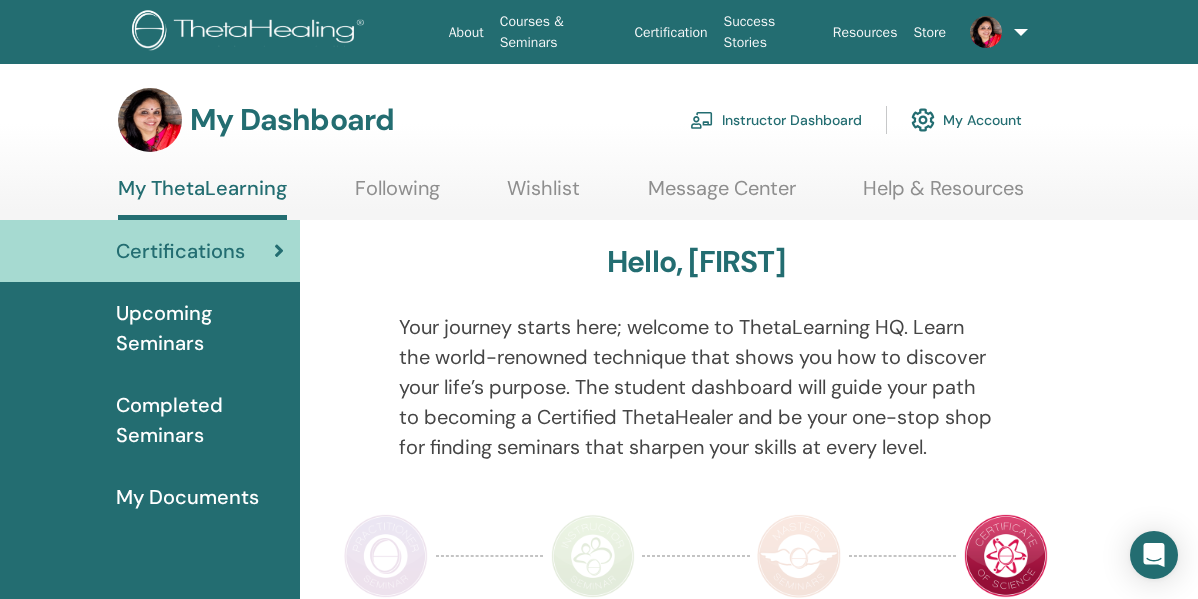 click on "Completed Seminars" at bounding box center [200, 420] 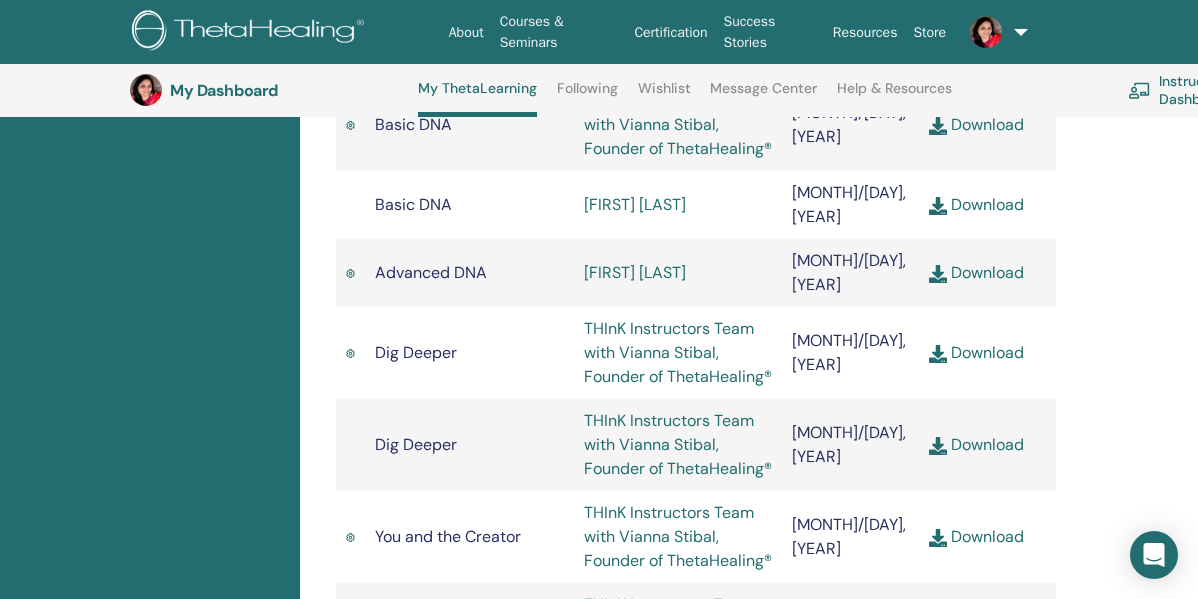scroll, scrollTop: 853, scrollLeft: 0, axis: vertical 